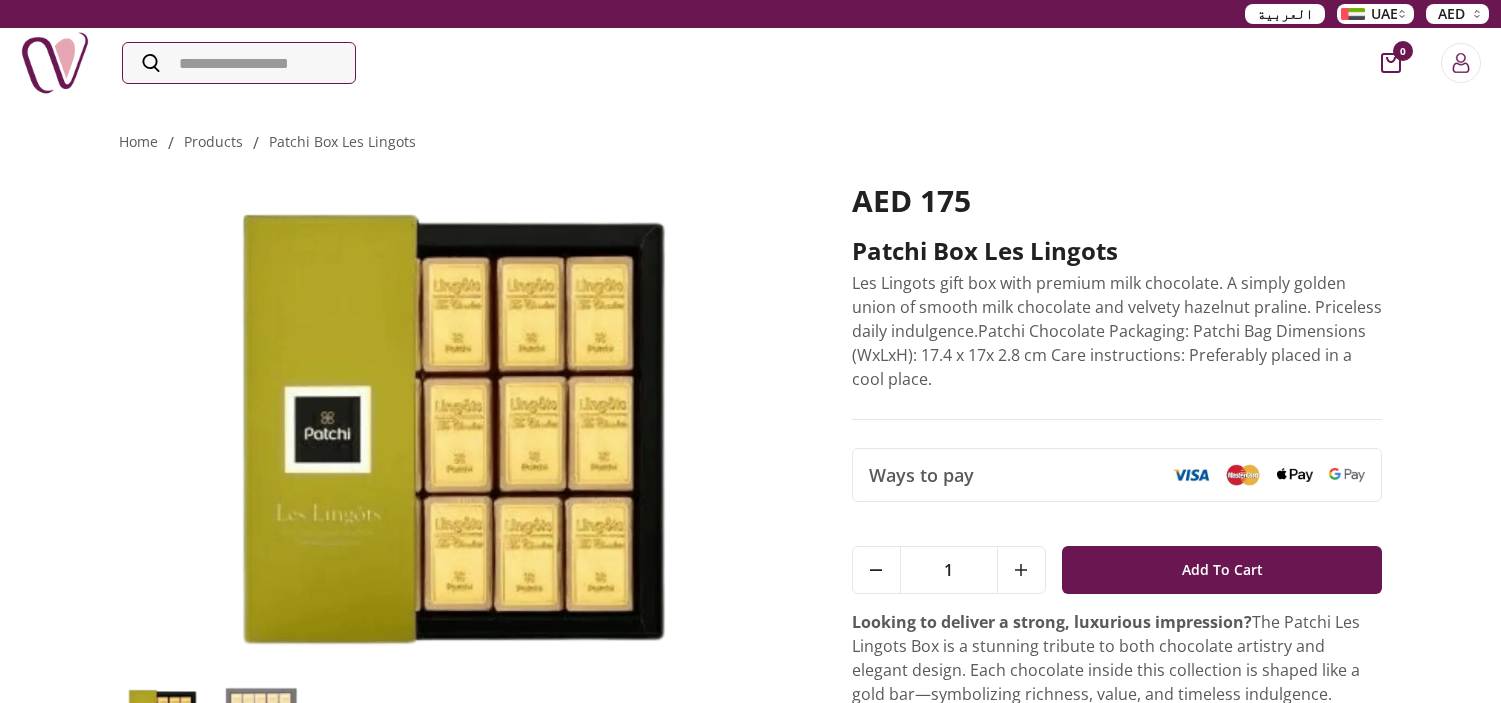 scroll, scrollTop: 0, scrollLeft: 0, axis: both 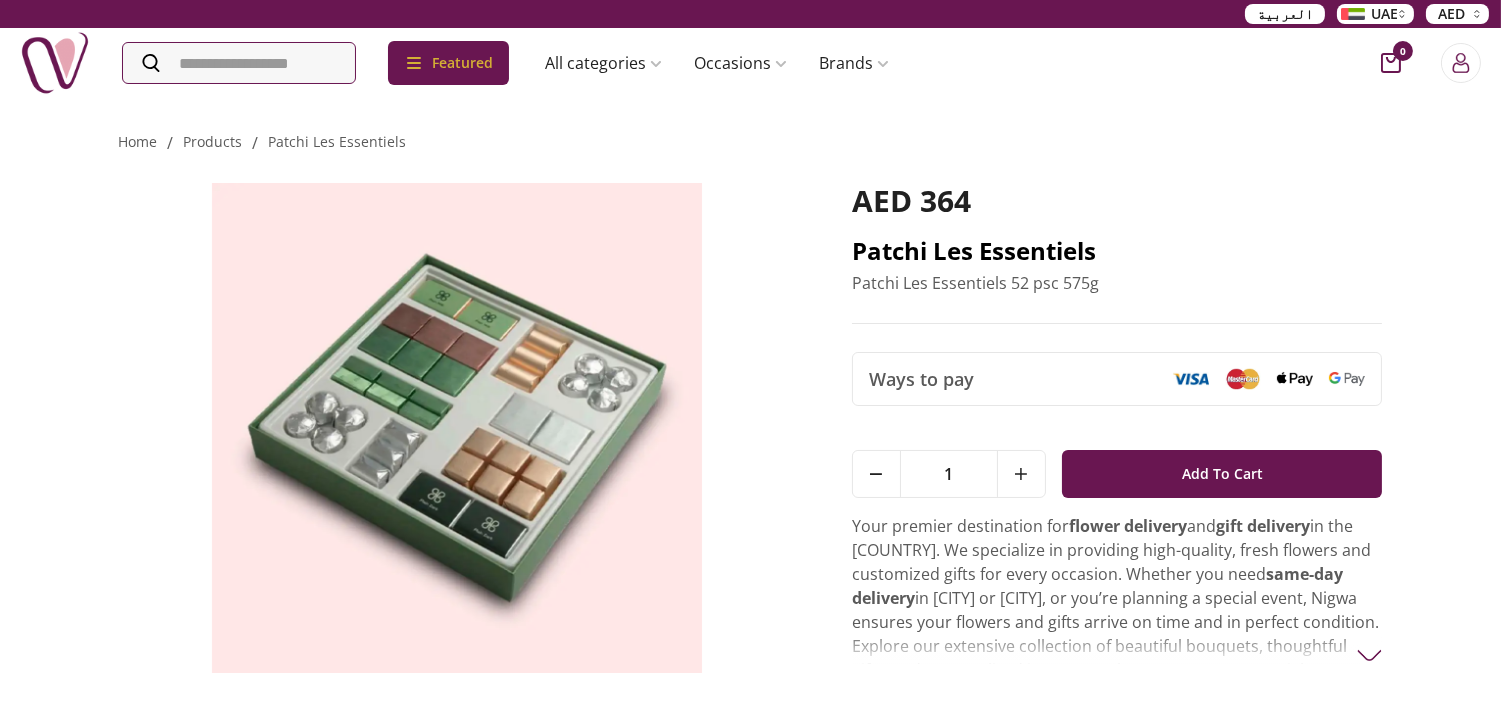 click on "Patchi Les Essentiels" at bounding box center [1117, 251] 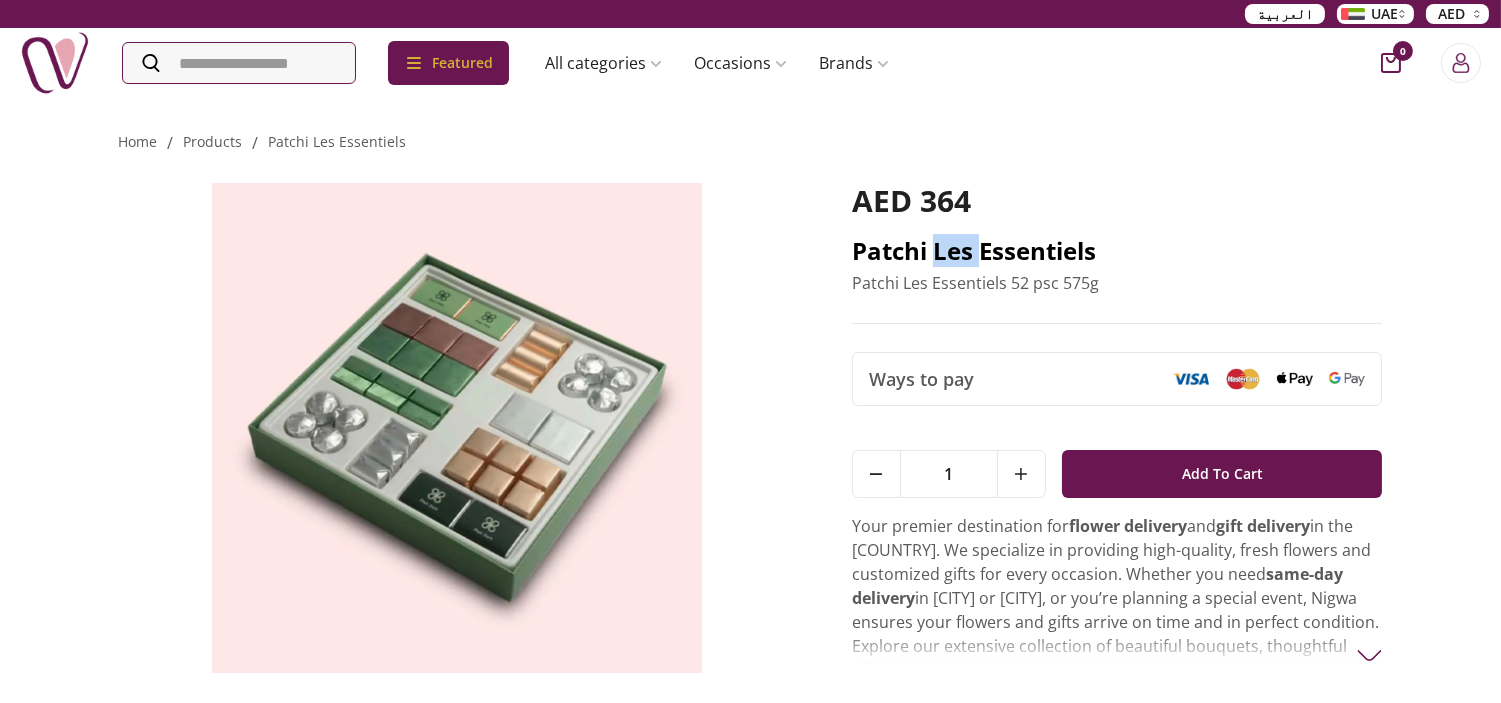 click on "Patchi Les Essentiels" at bounding box center [1117, 251] 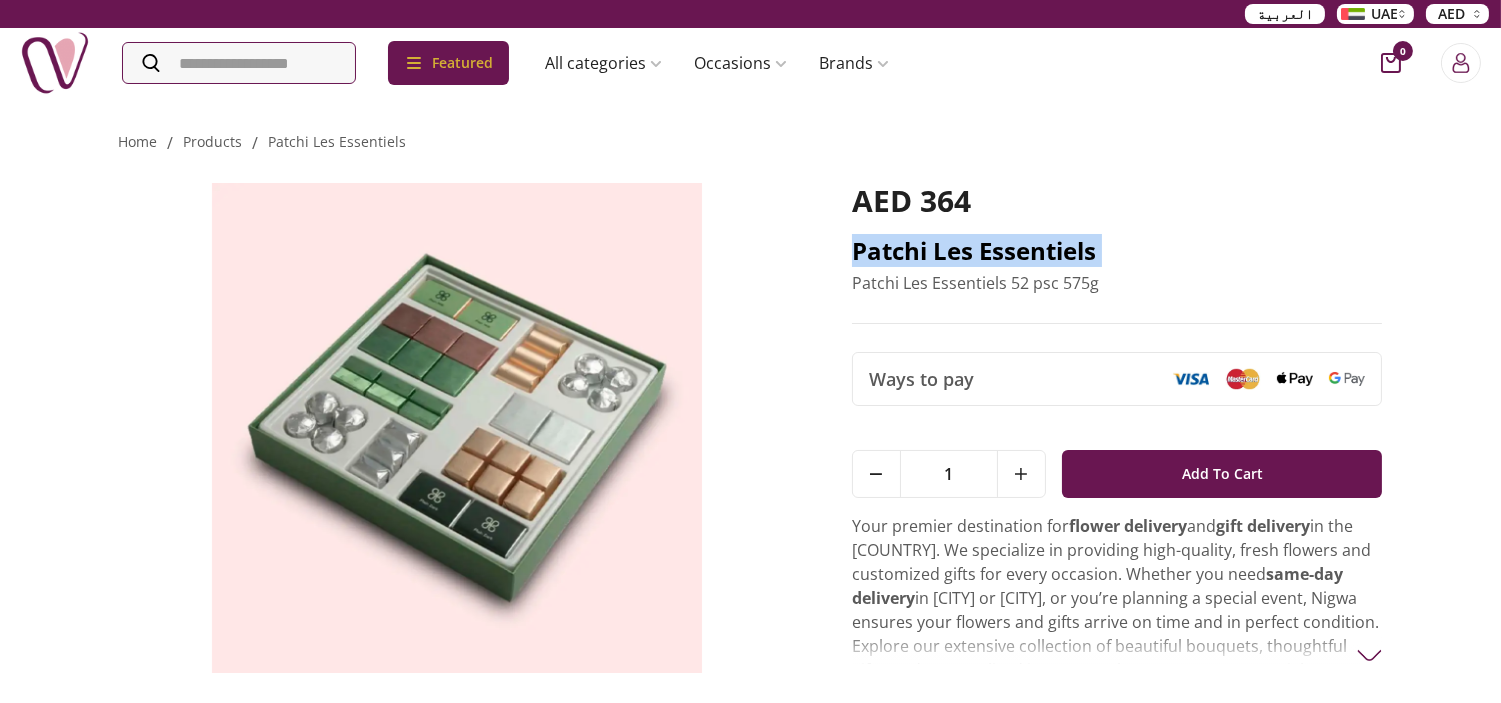 click on "Patchi Les Essentiels" at bounding box center (1117, 251) 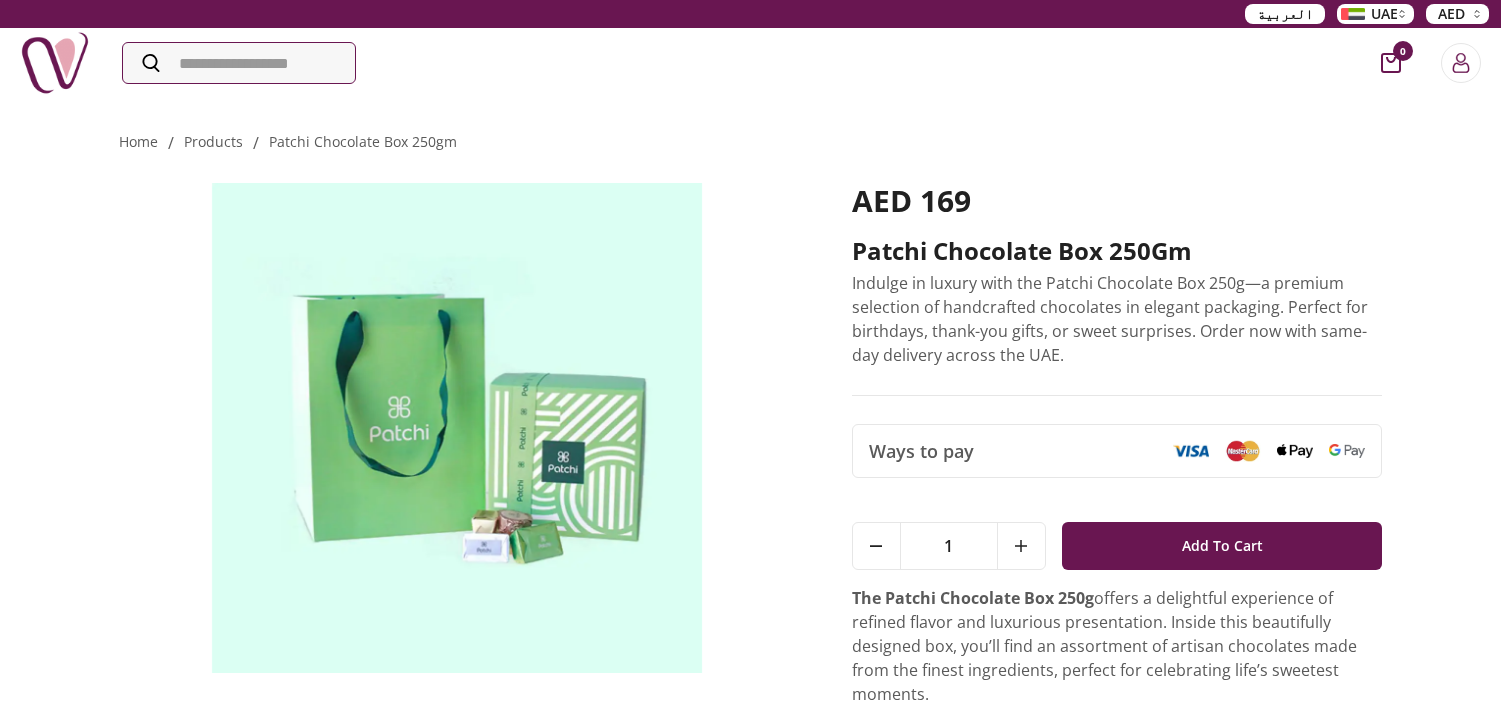 scroll, scrollTop: 0, scrollLeft: 0, axis: both 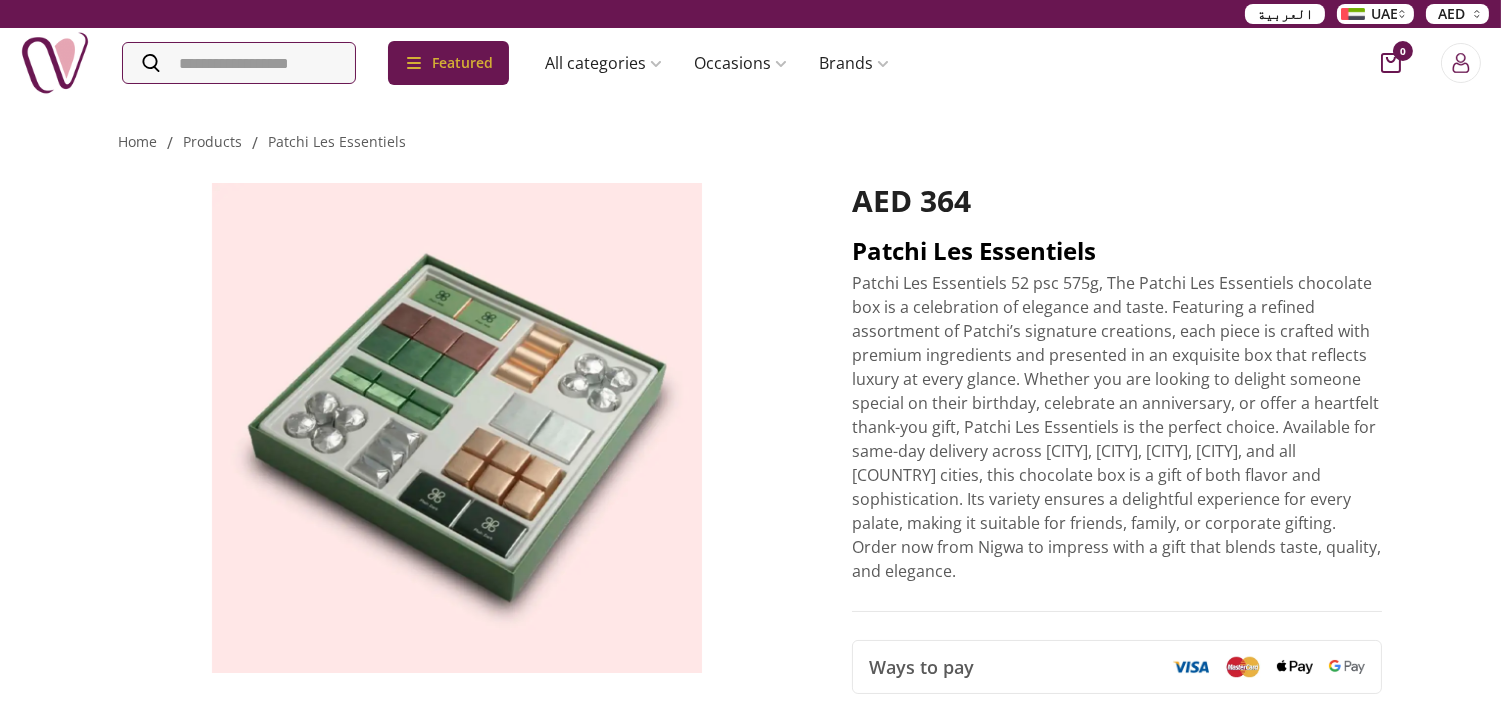 click on "Patchi Les Essentiels" at bounding box center (1117, 251) 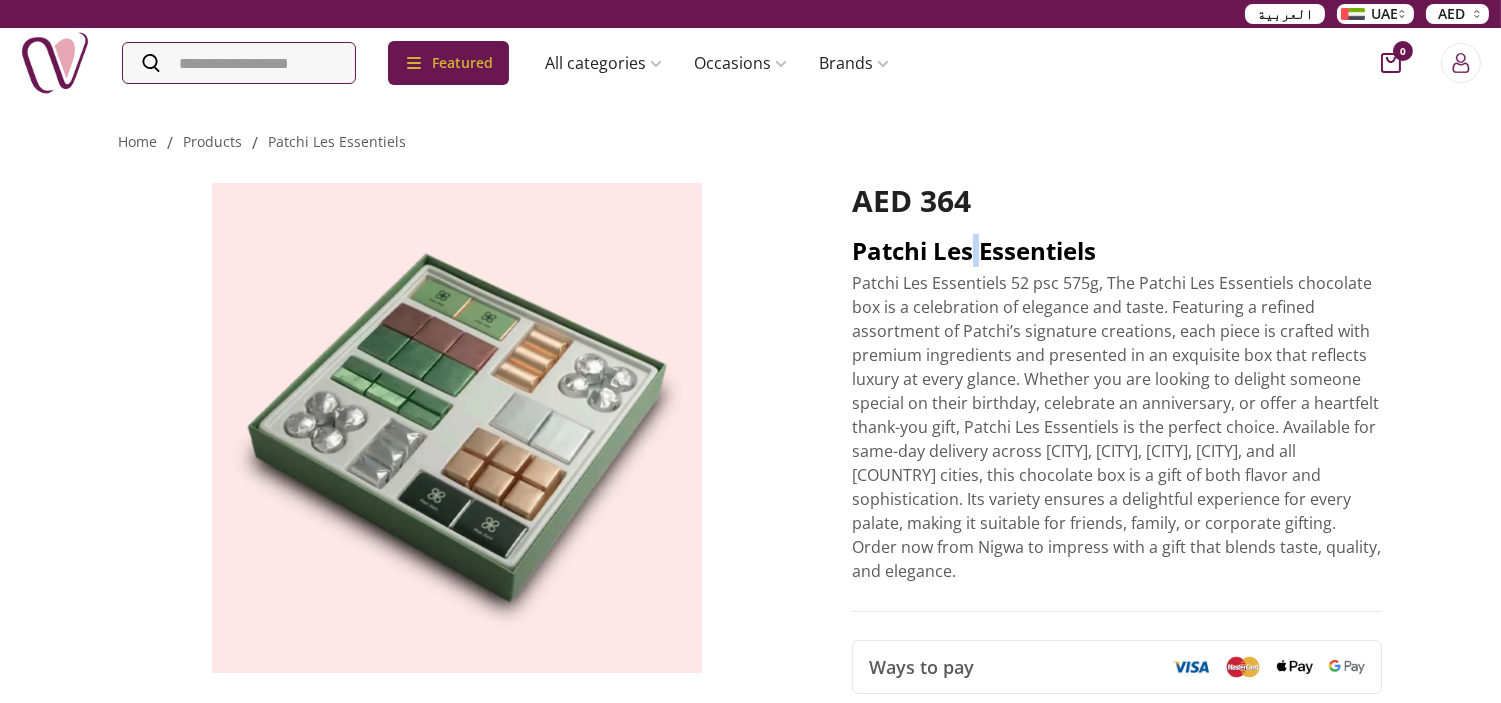click on "Patchi Les Essentiels" at bounding box center (1117, 251) 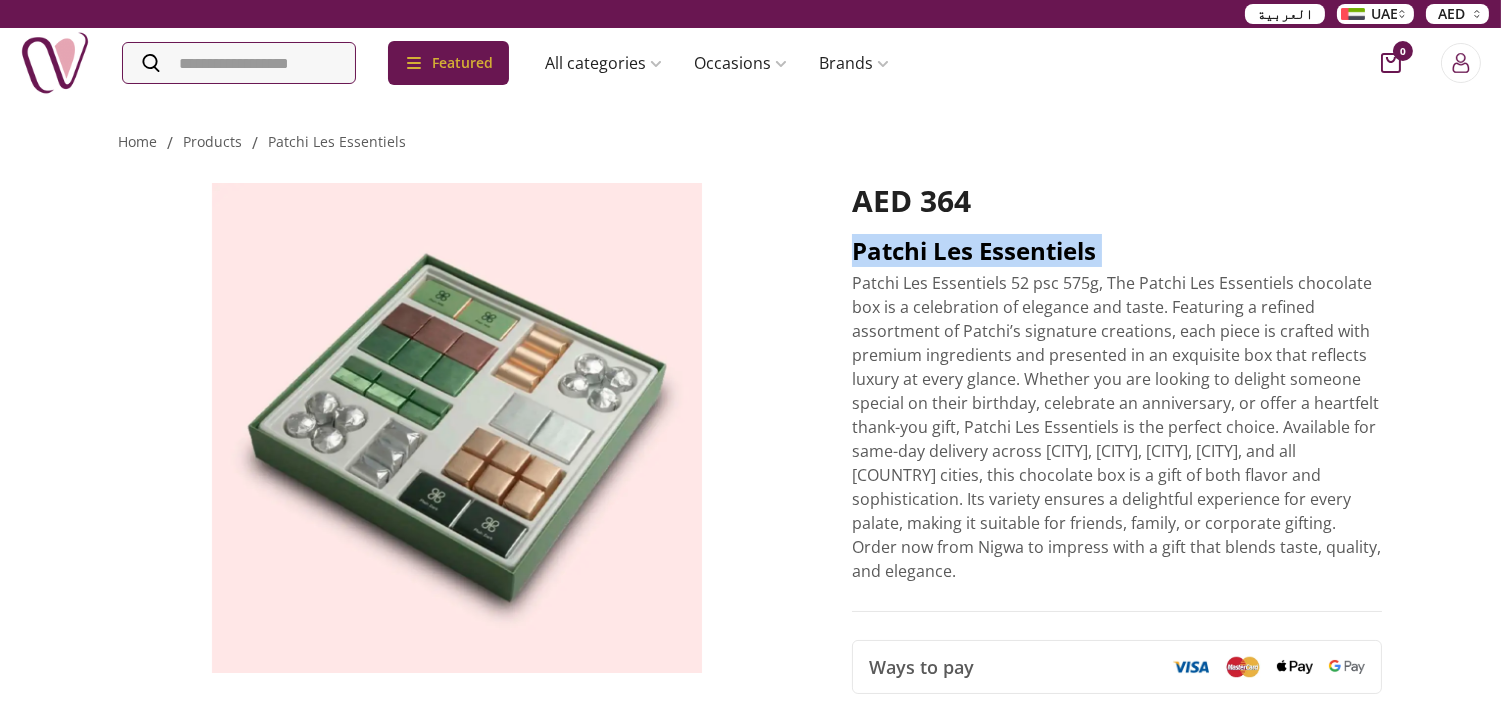 click on "Patchi Les Essentiels" at bounding box center (1117, 251) 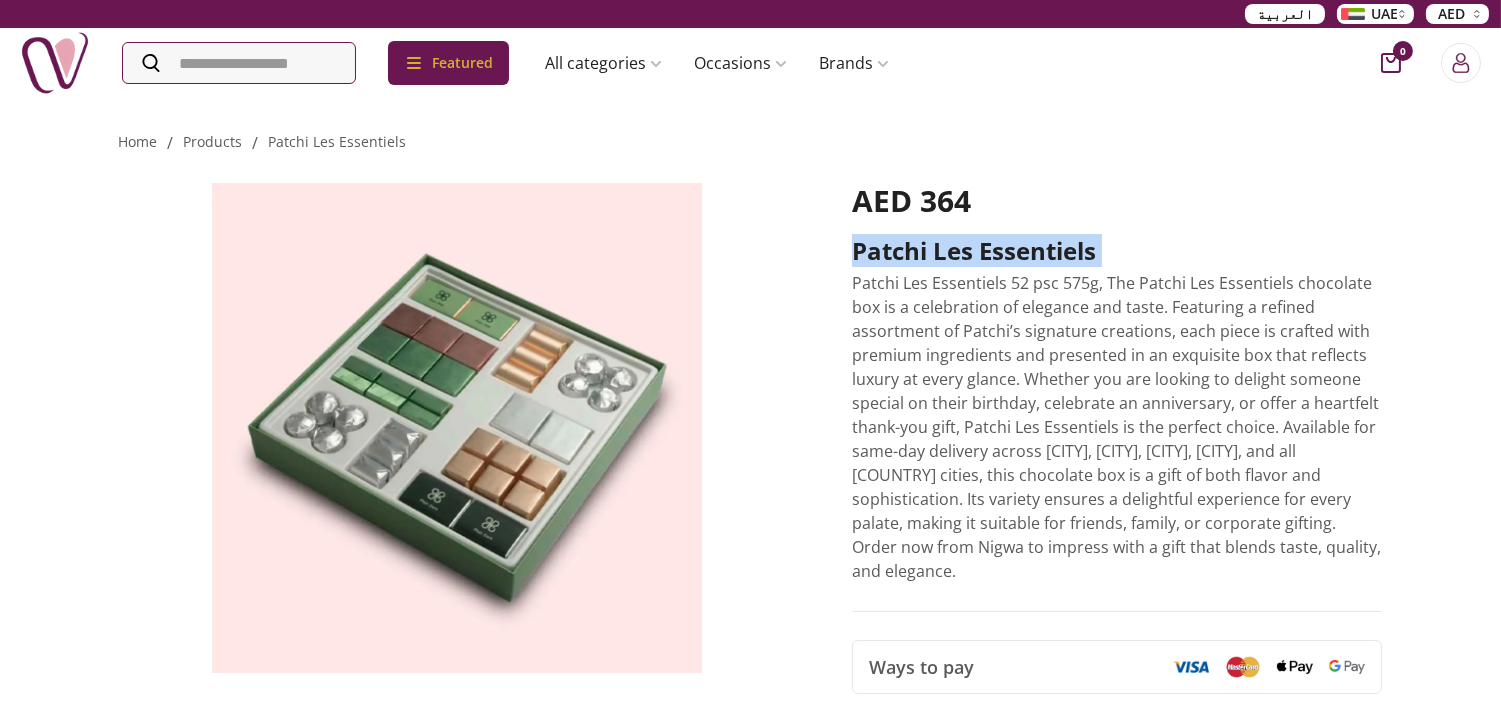 copy on "Patchi Les Essentiels" 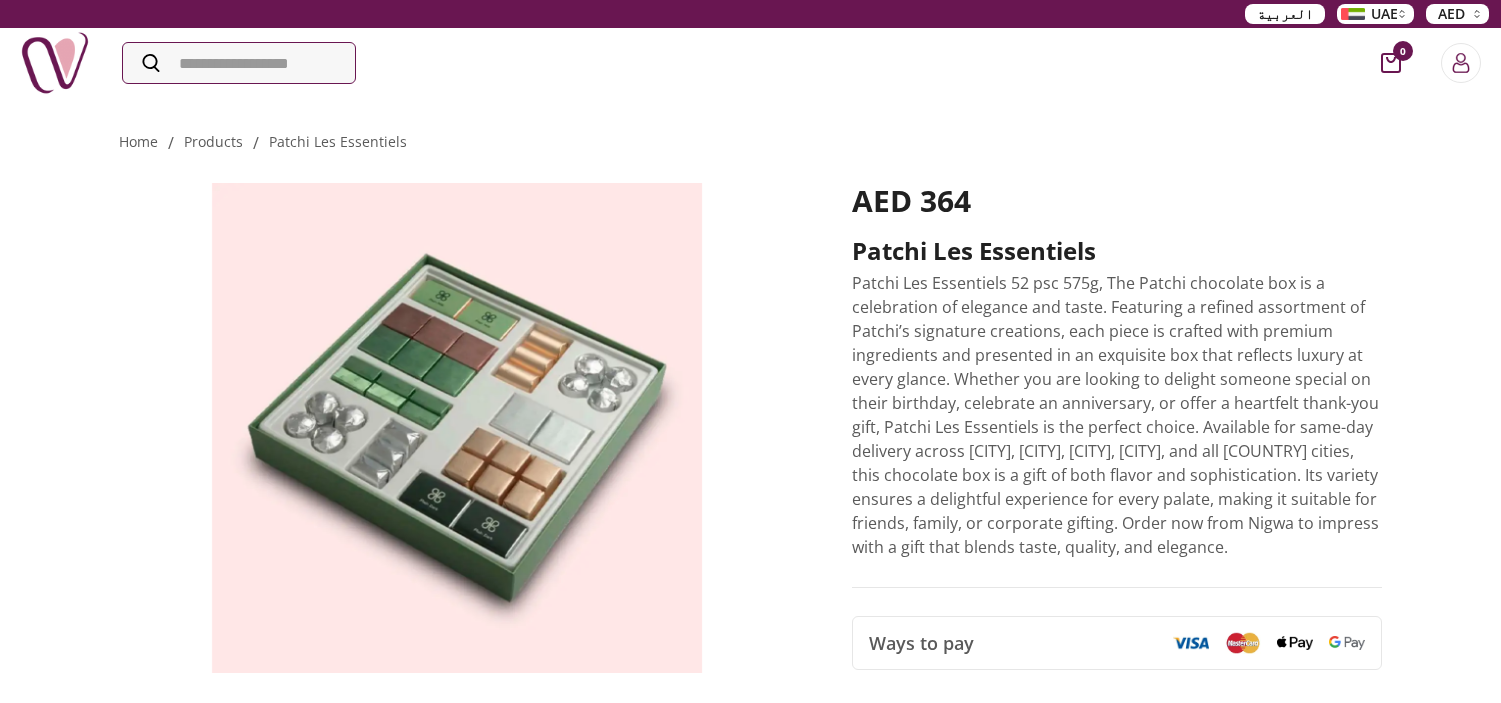 scroll, scrollTop: 0, scrollLeft: 0, axis: both 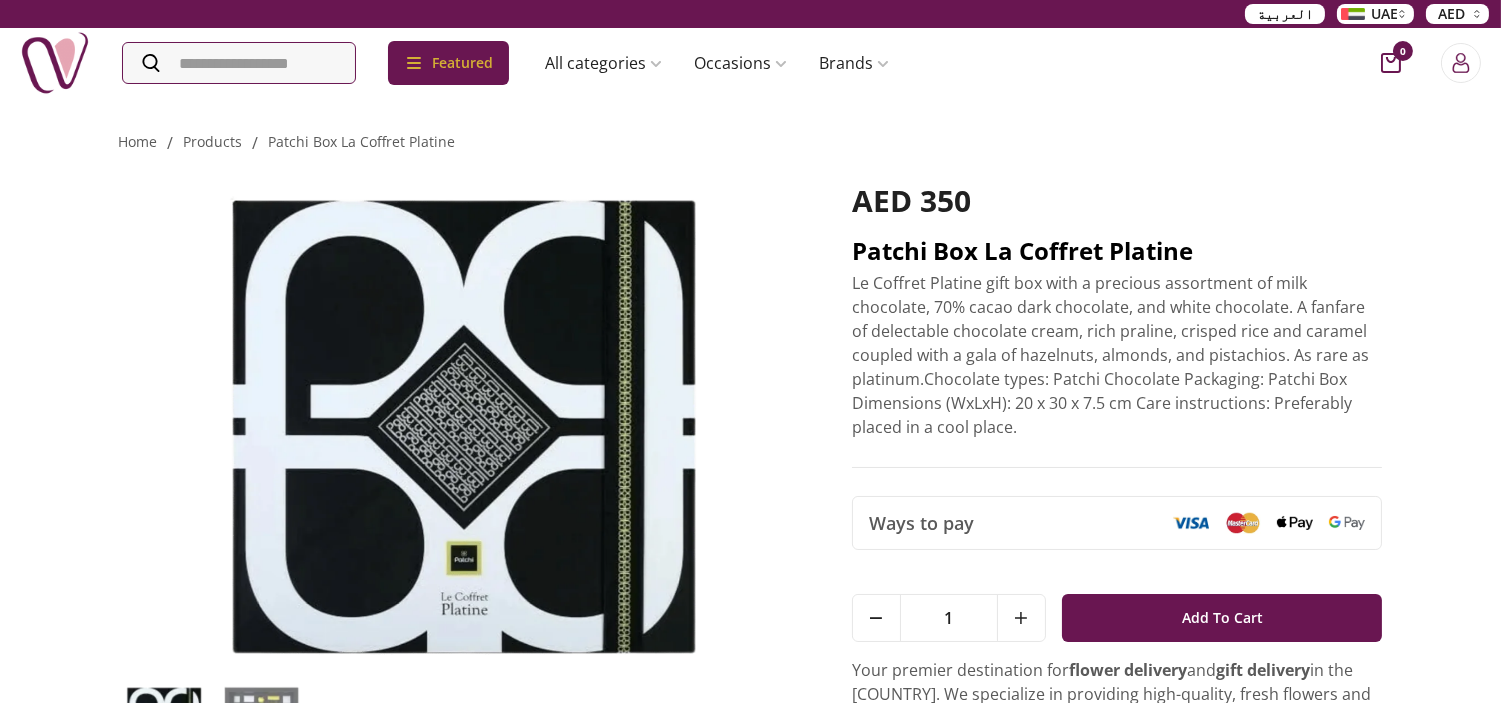 click on "Patchi Box La Coffret Platine" at bounding box center (1117, 251) 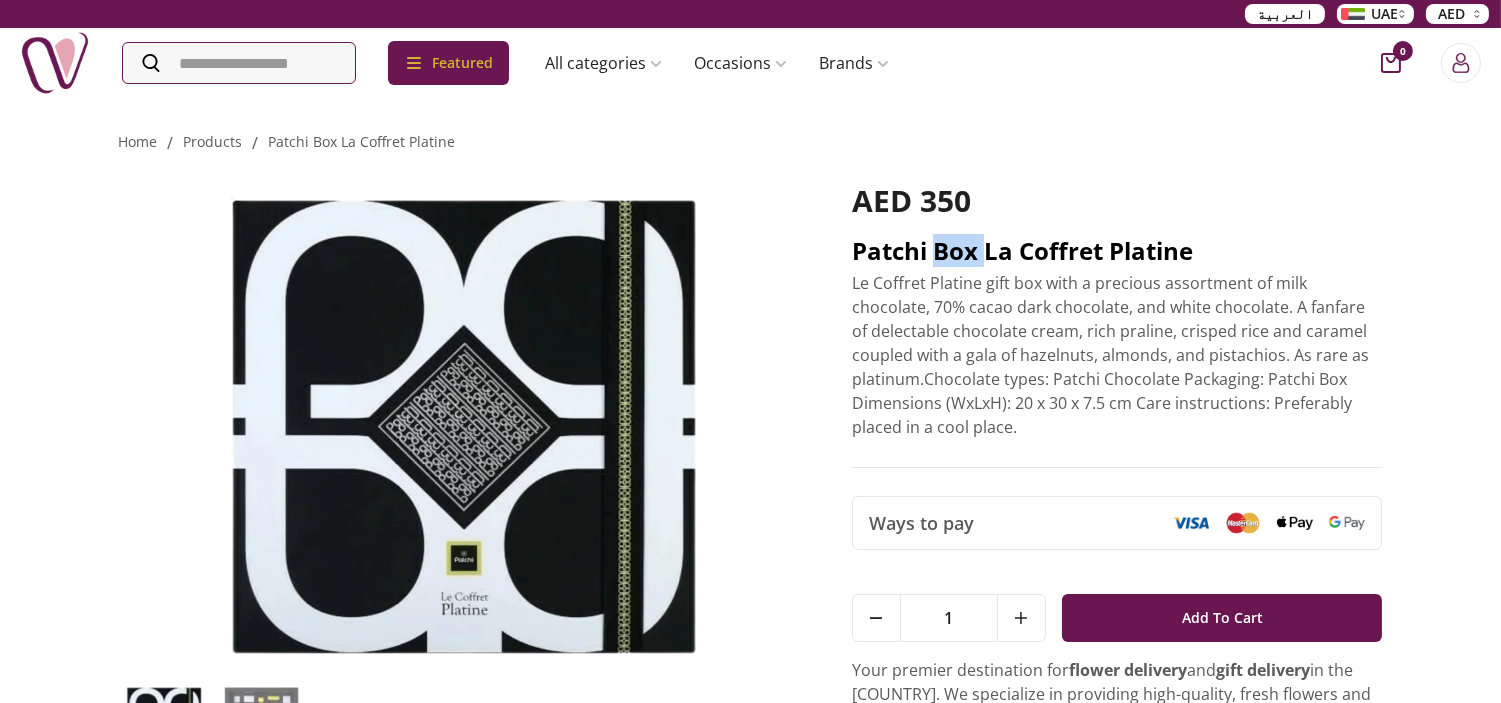 click on "Patchi Box La Coffret Platine" at bounding box center [1117, 251] 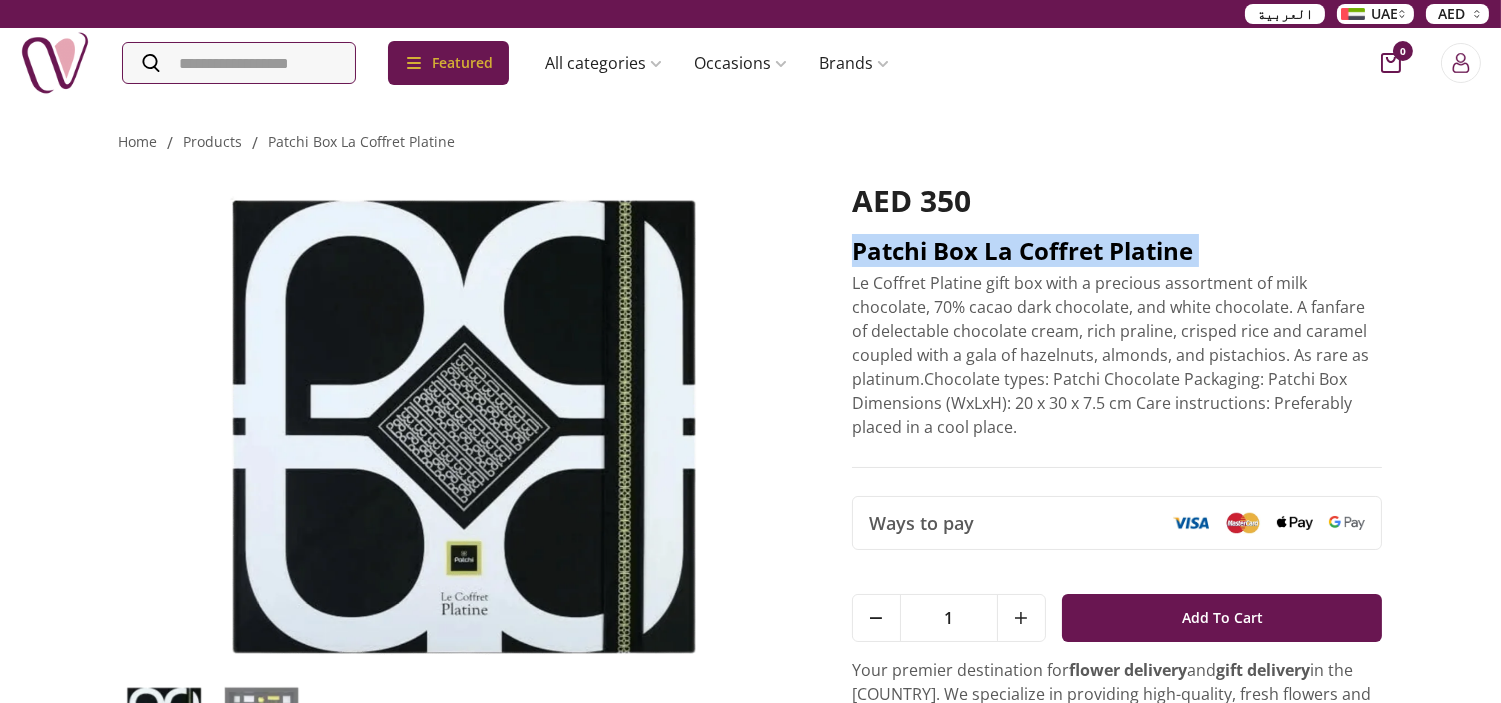 click on "Patchi Box La Coffret Platine" at bounding box center (1117, 251) 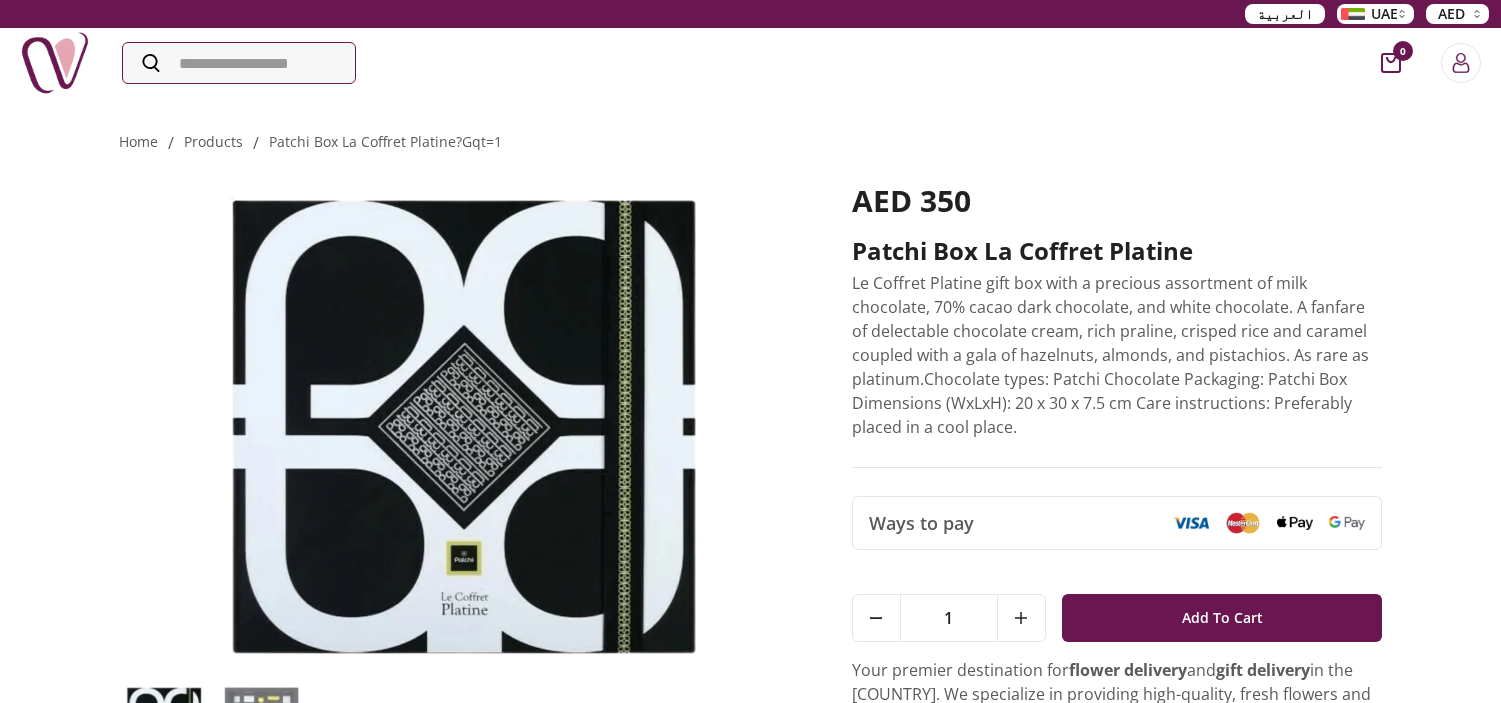 scroll, scrollTop: 0, scrollLeft: 0, axis: both 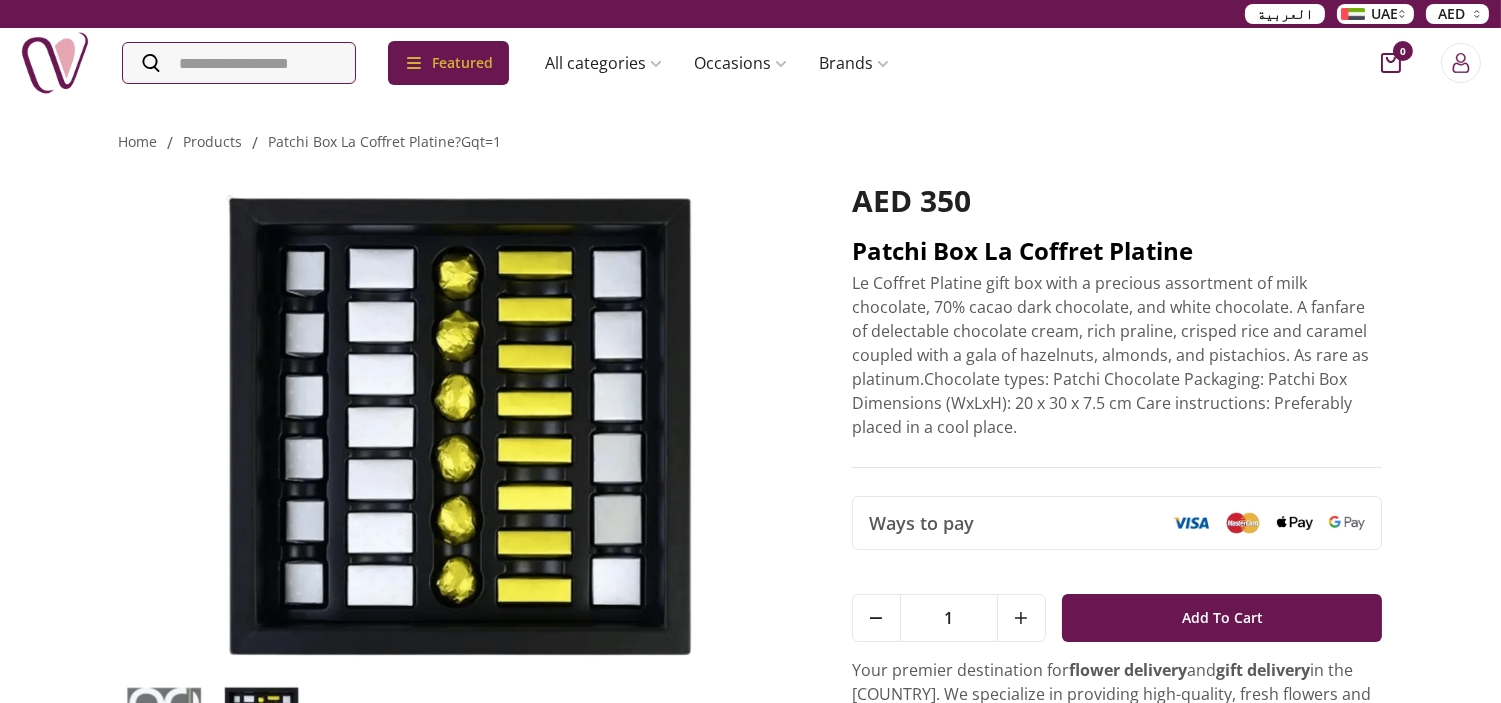 click on "Patchi Box La Coffret Platine" at bounding box center [1117, 251] 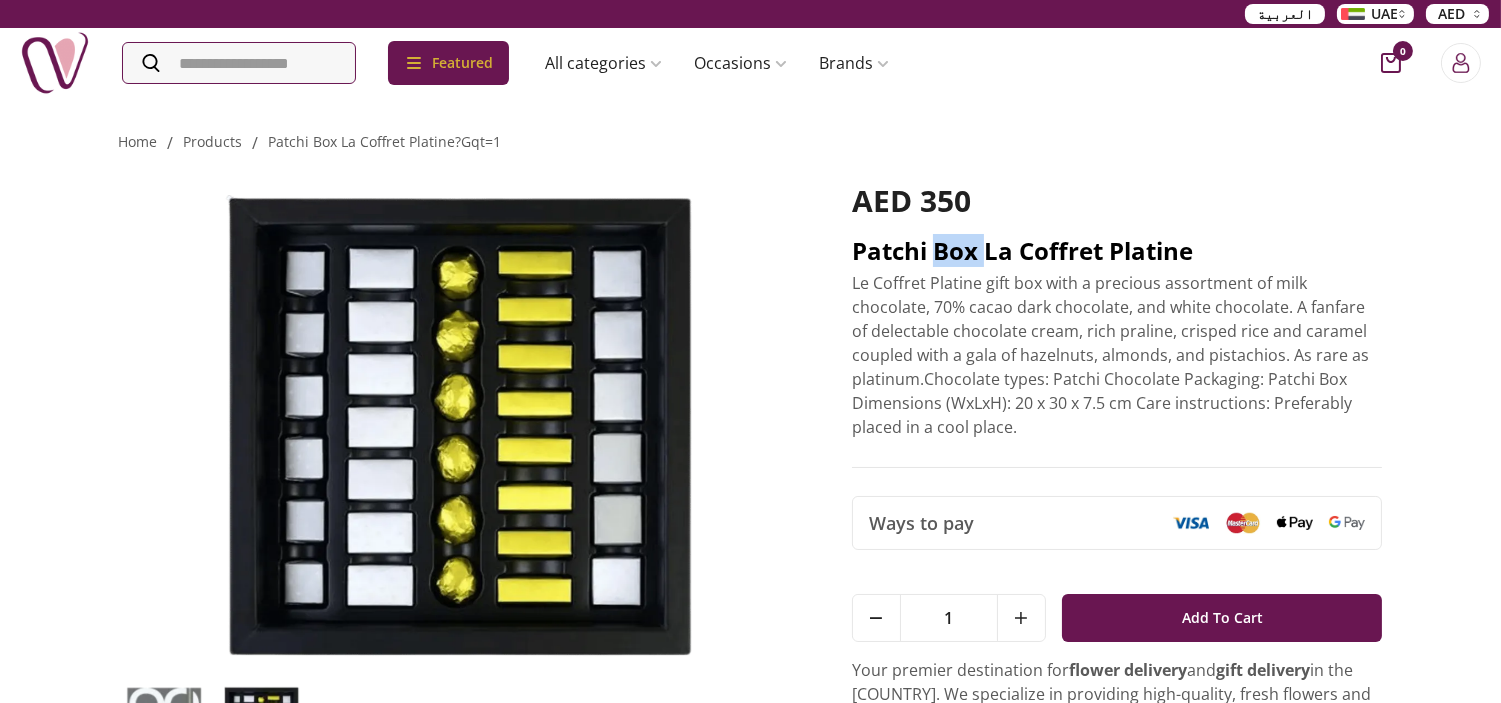 click on "Patchi Box La Coffret Platine" at bounding box center (1117, 251) 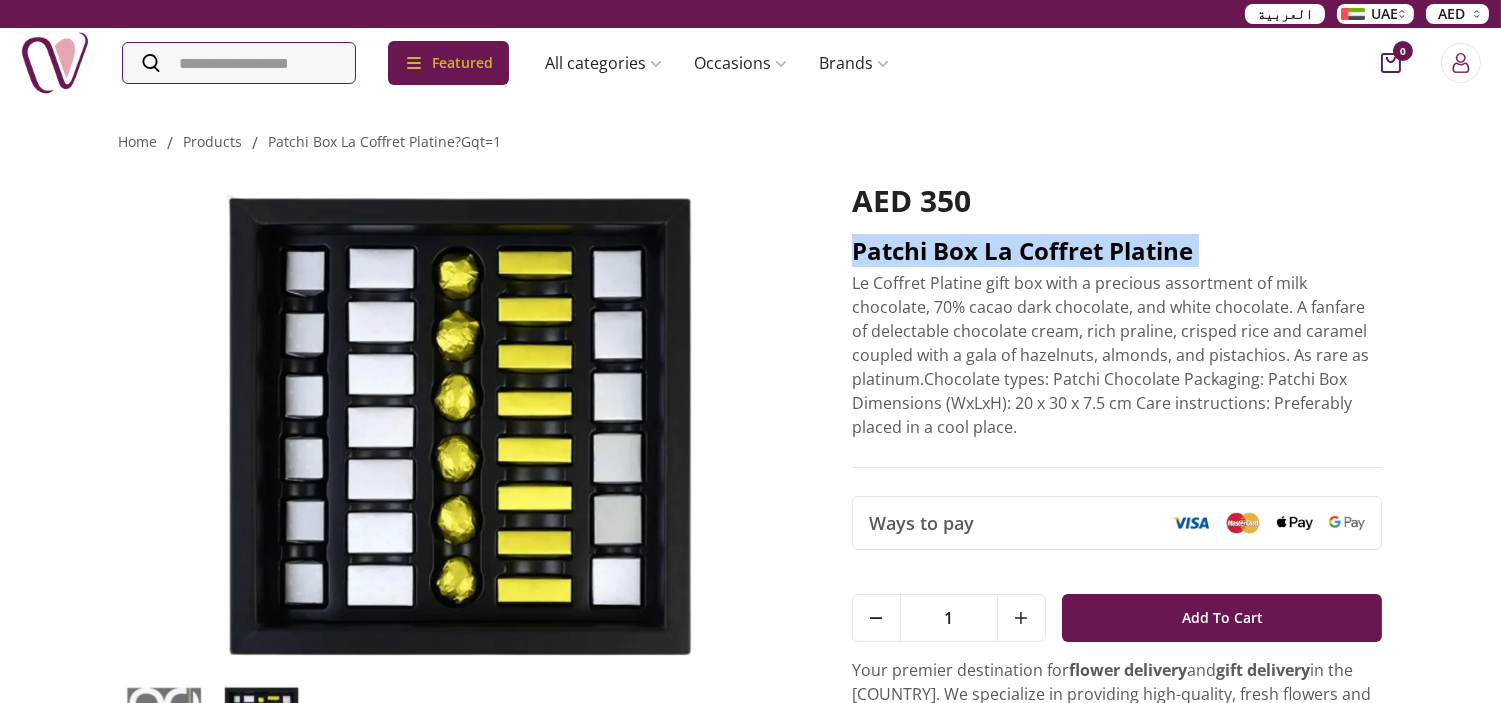 click on "Patchi Box La Coffret Platine" at bounding box center [1117, 251] 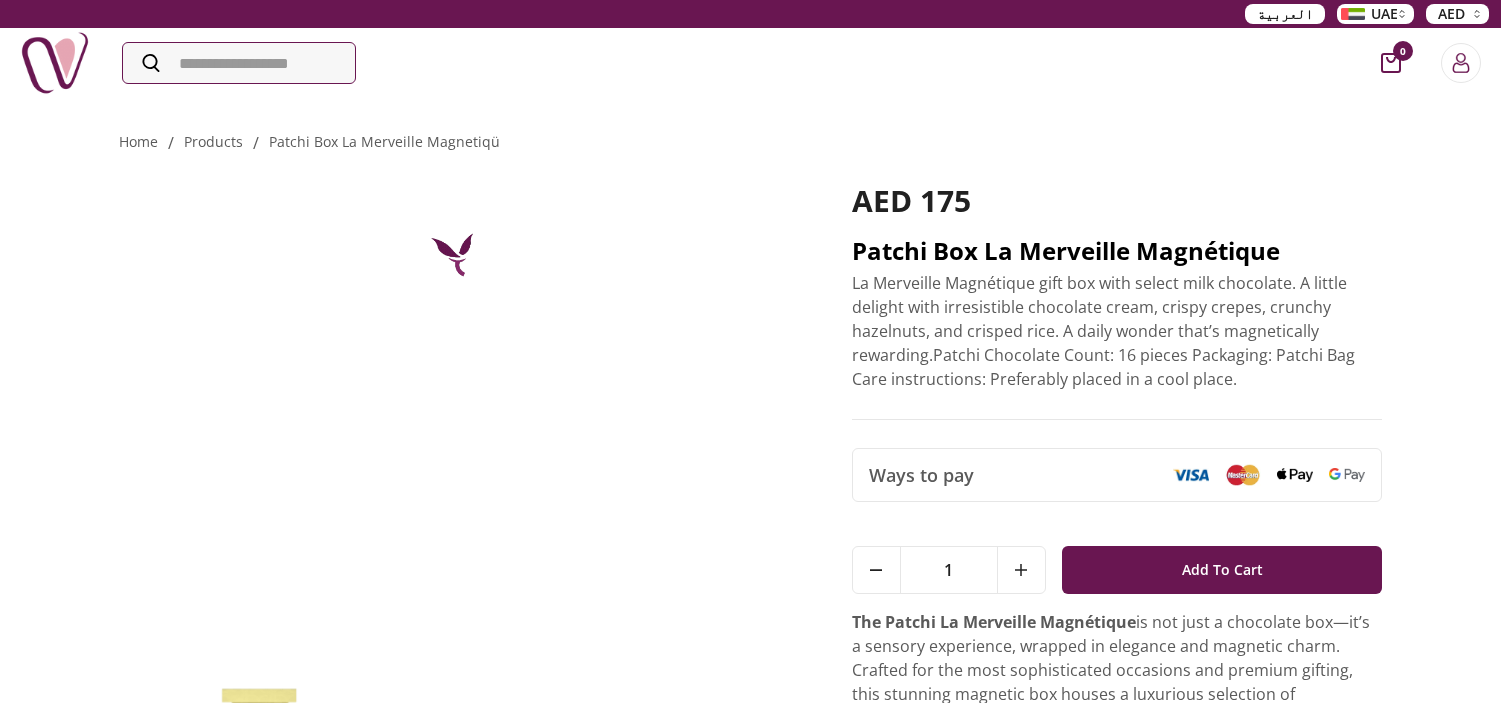 scroll, scrollTop: 0, scrollLeft: 0, axis: both 